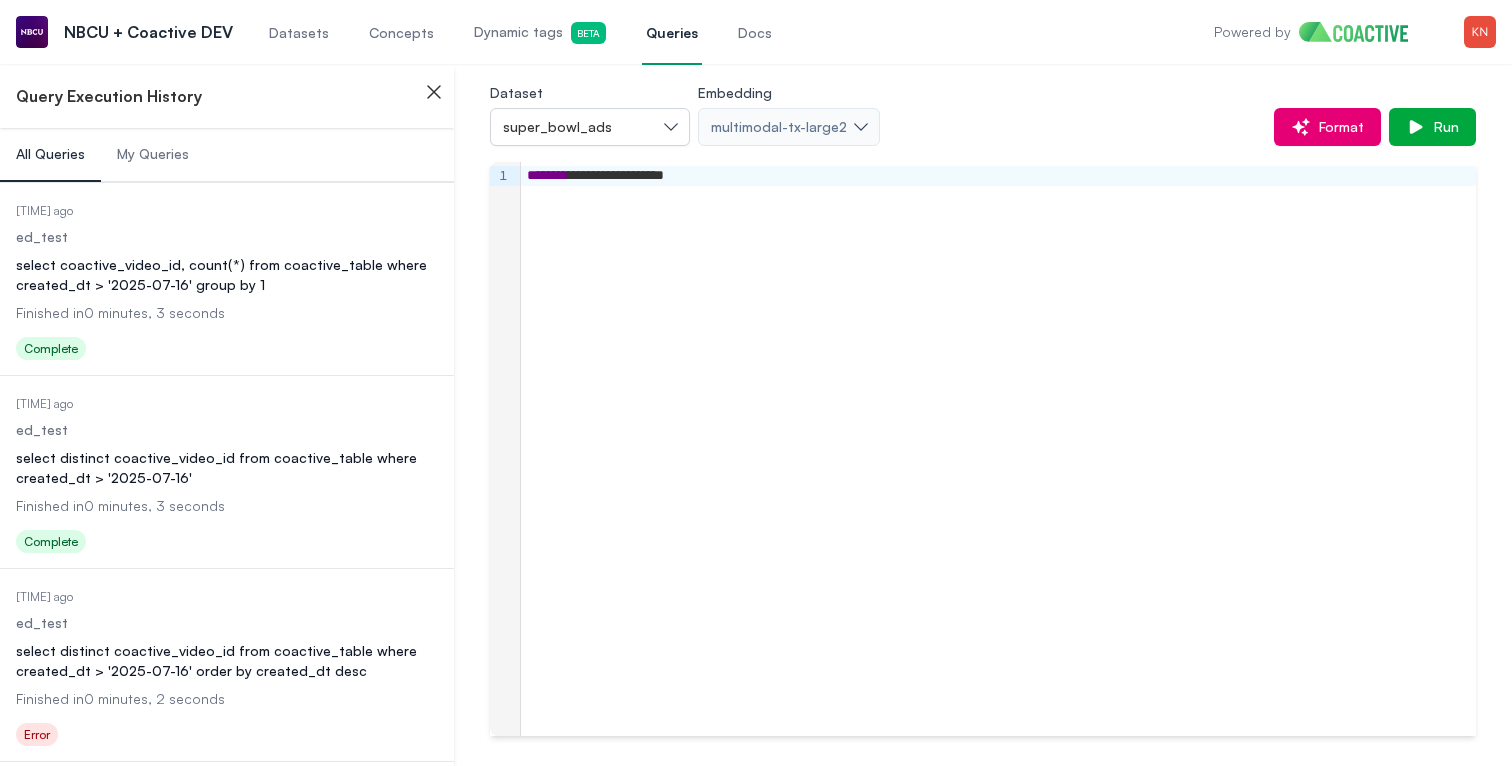 scroll, scrollTop: 0, scrollLeft: 0, axis: both 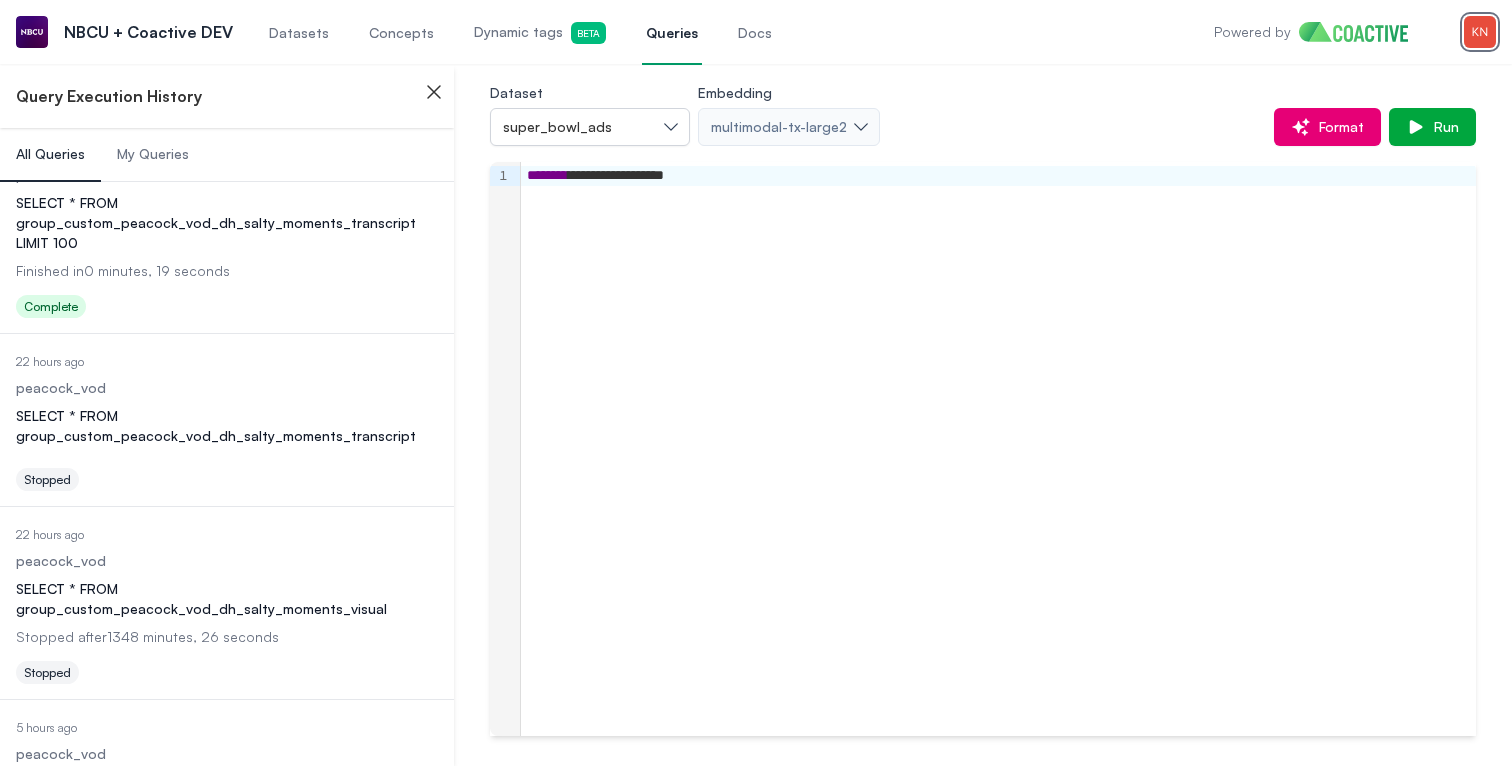 click at bounding box center (1480, 32) 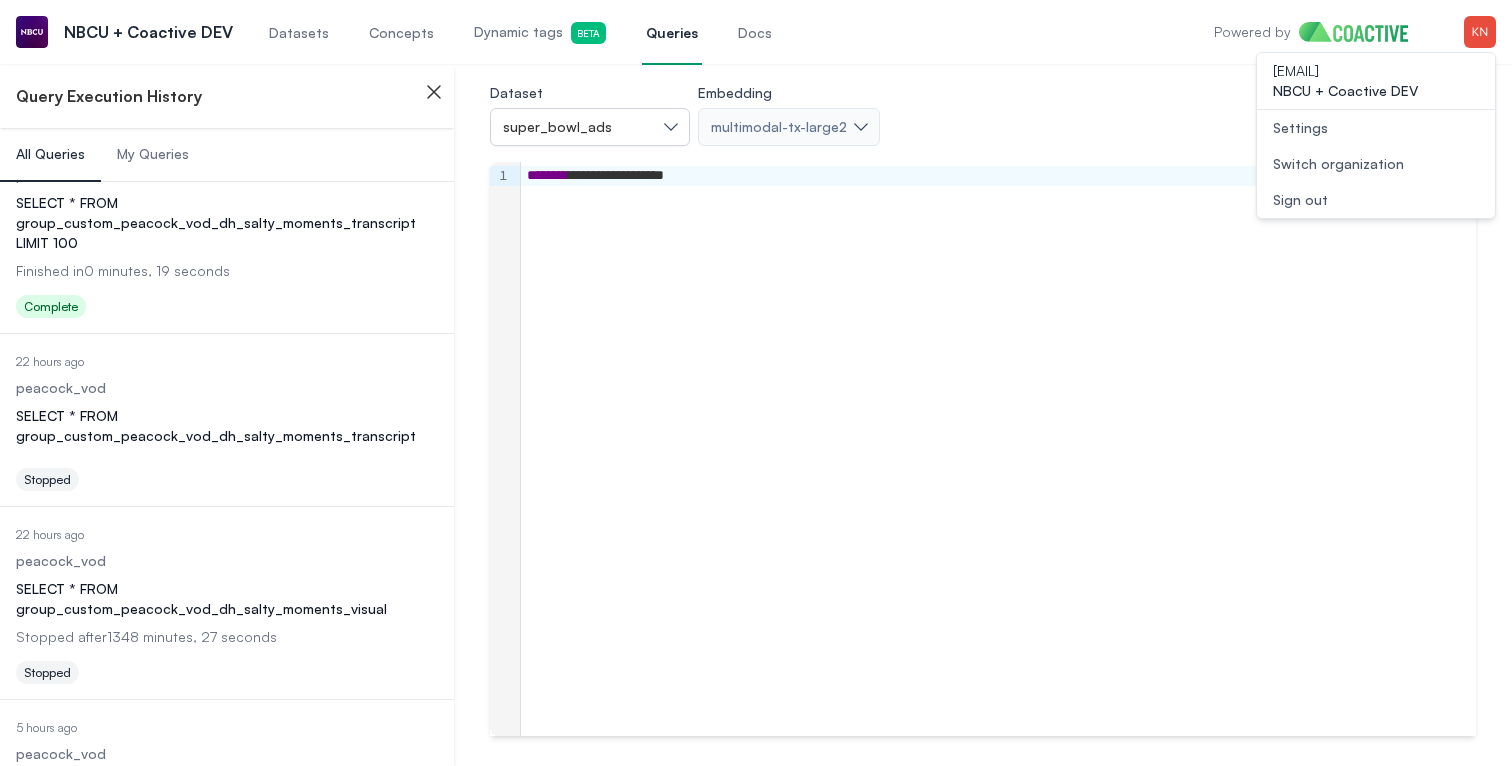click on "Open user menu Switch organization" at bounding box center (1376, 164) 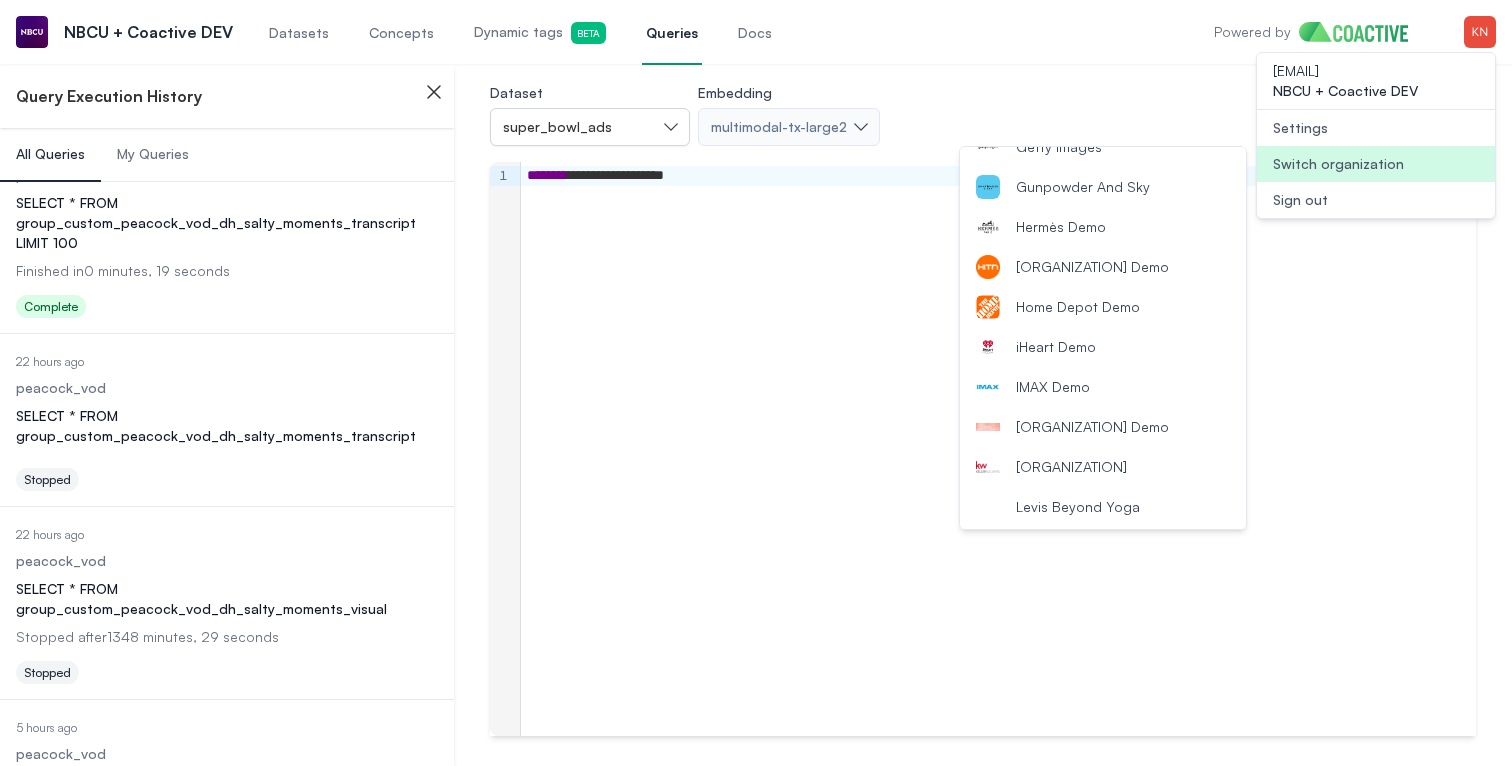 scroll, scrollTop: 1187, scrollLeft: 0, axis: vertical 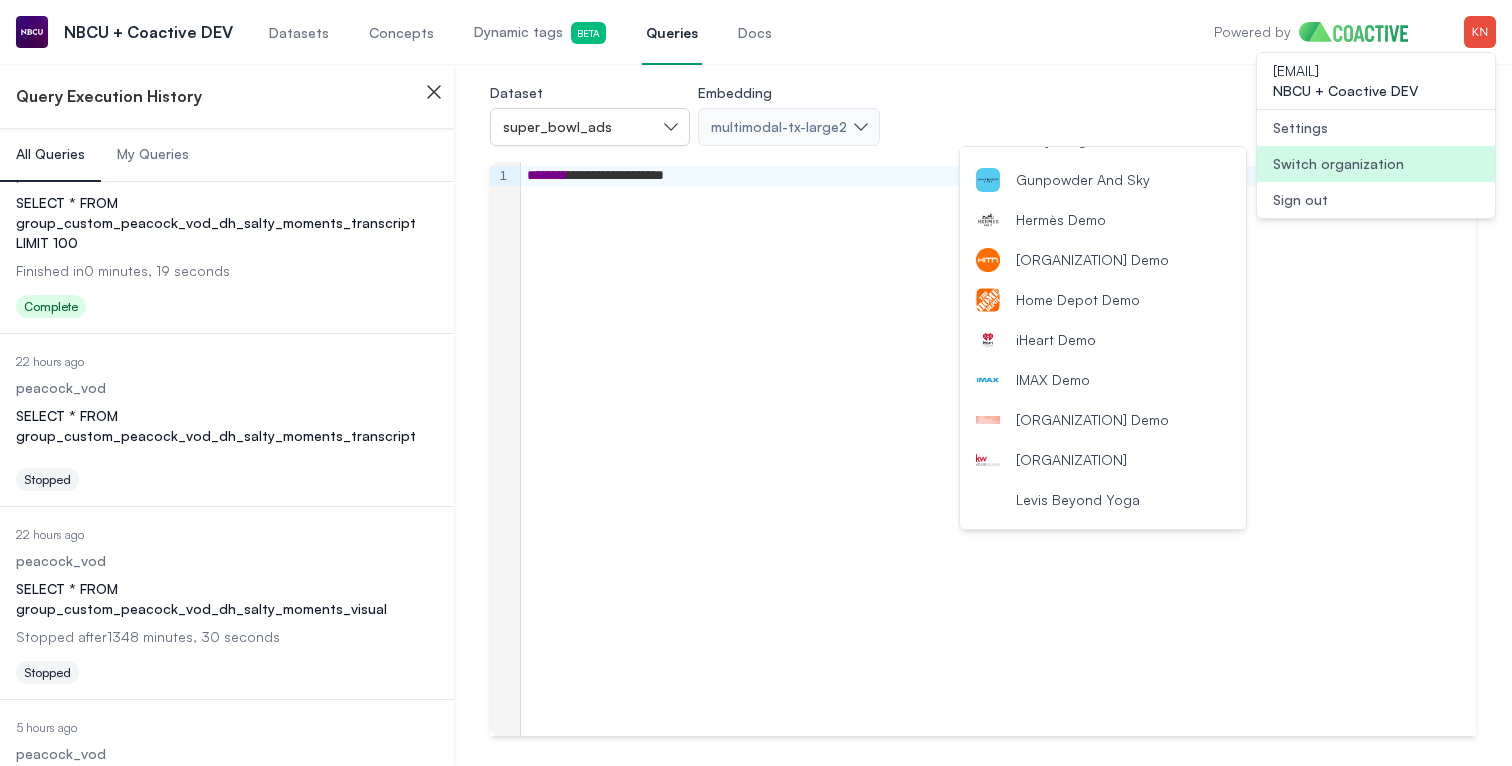 click on "HITN Demo" at bounding box center (1103, 260) 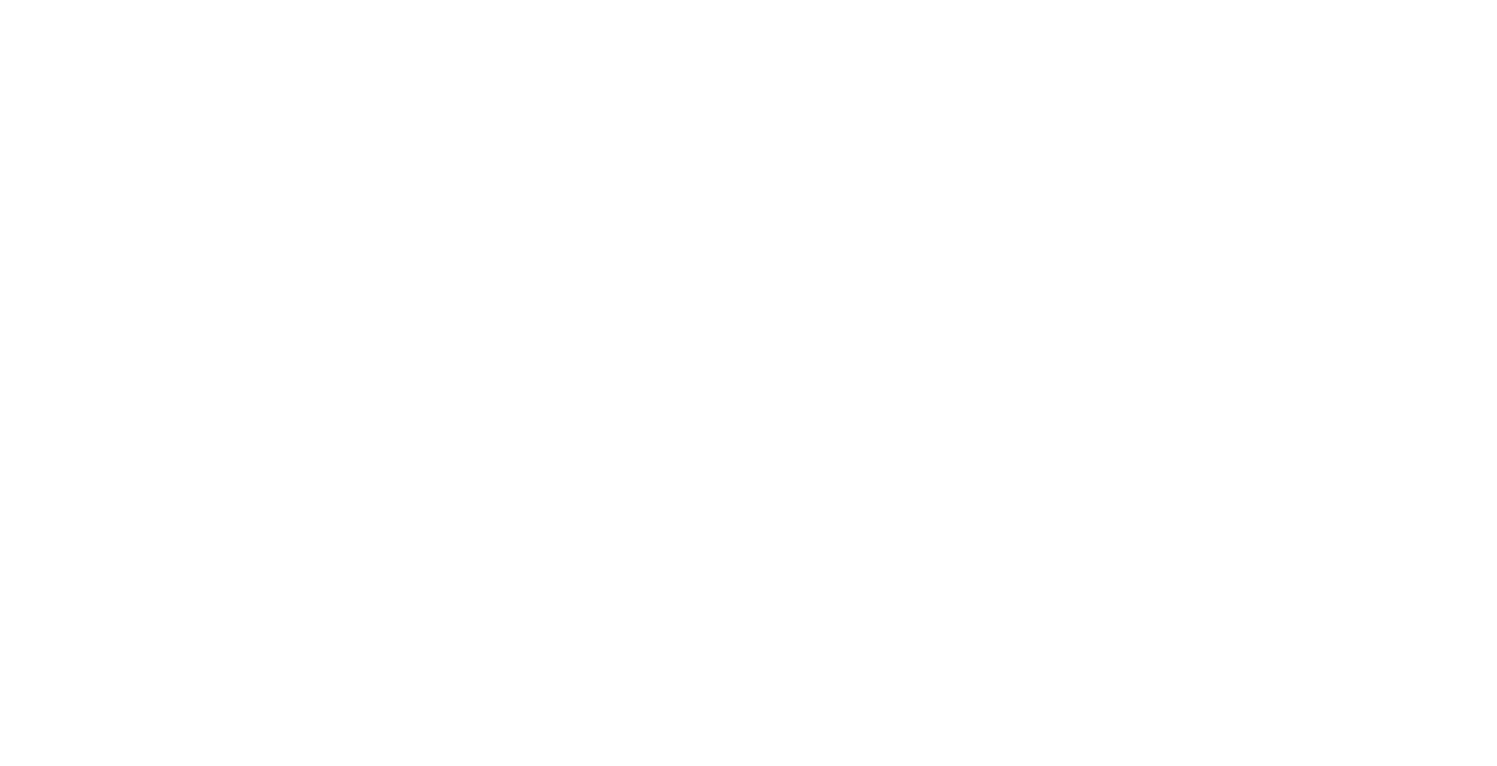 scroll, scrollTop: 0, scrollLeft: 0, axis: both 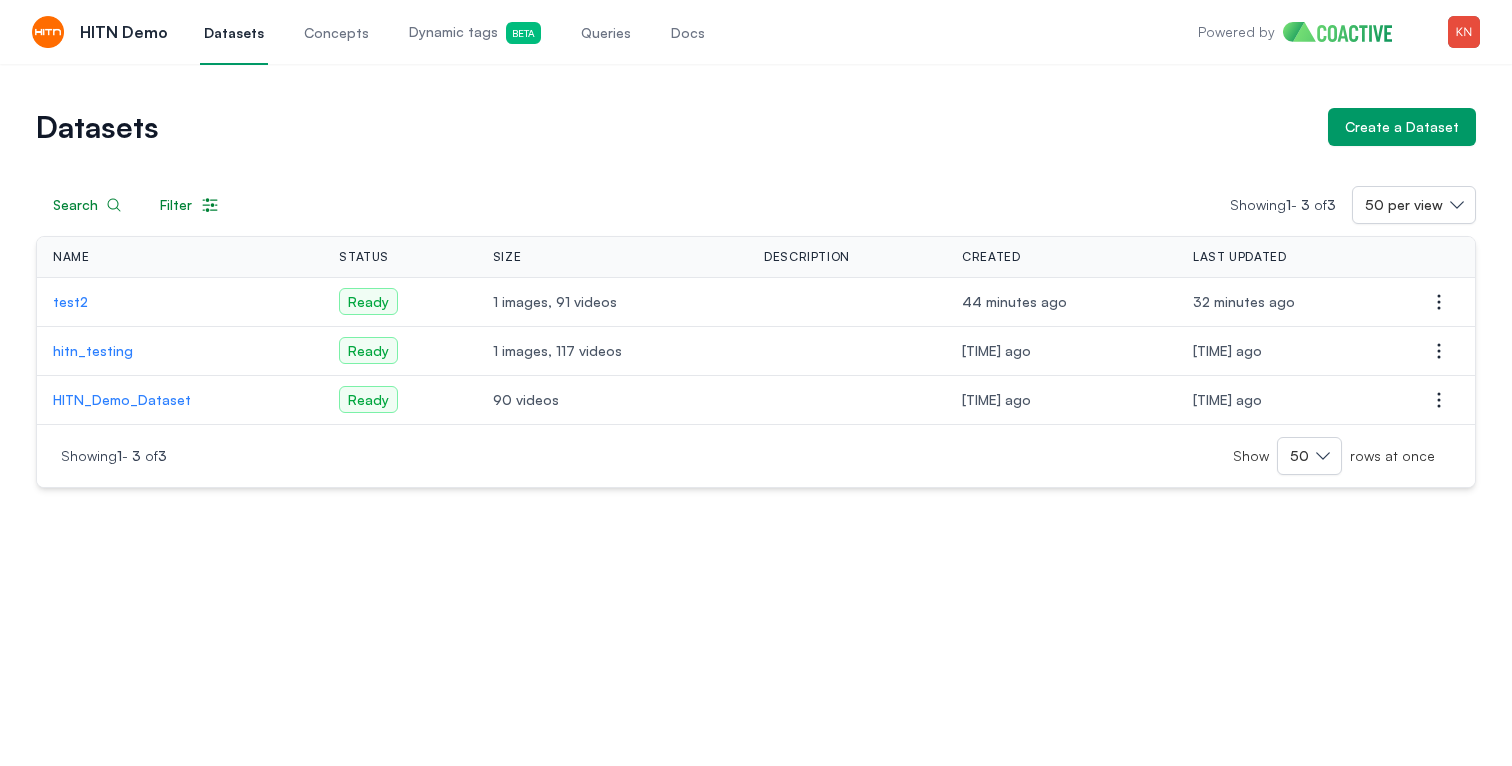 click on "test2" at bounding box center [180, 302] 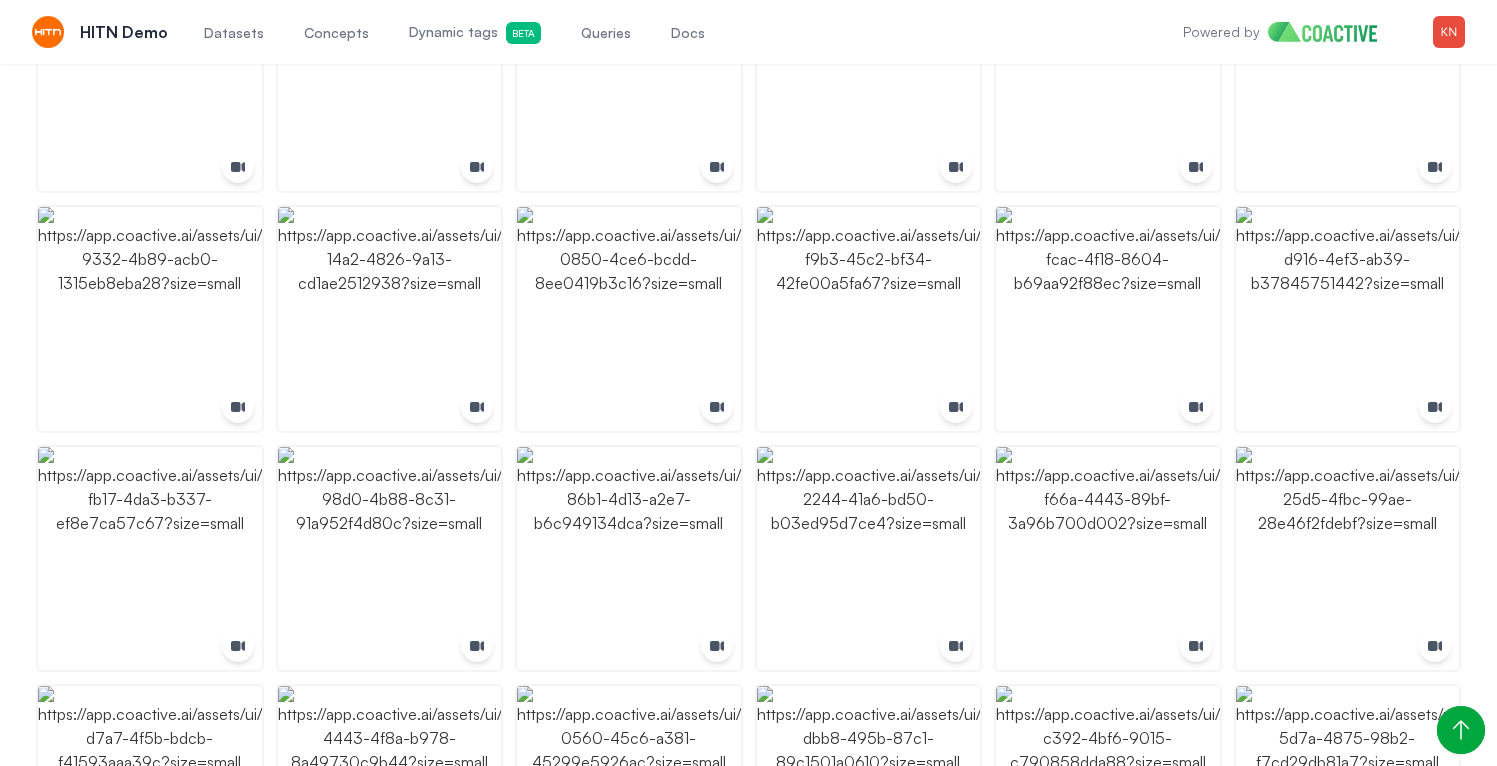 scroll, scrollTop: 715, scrollLeft: 0, axis: vertical 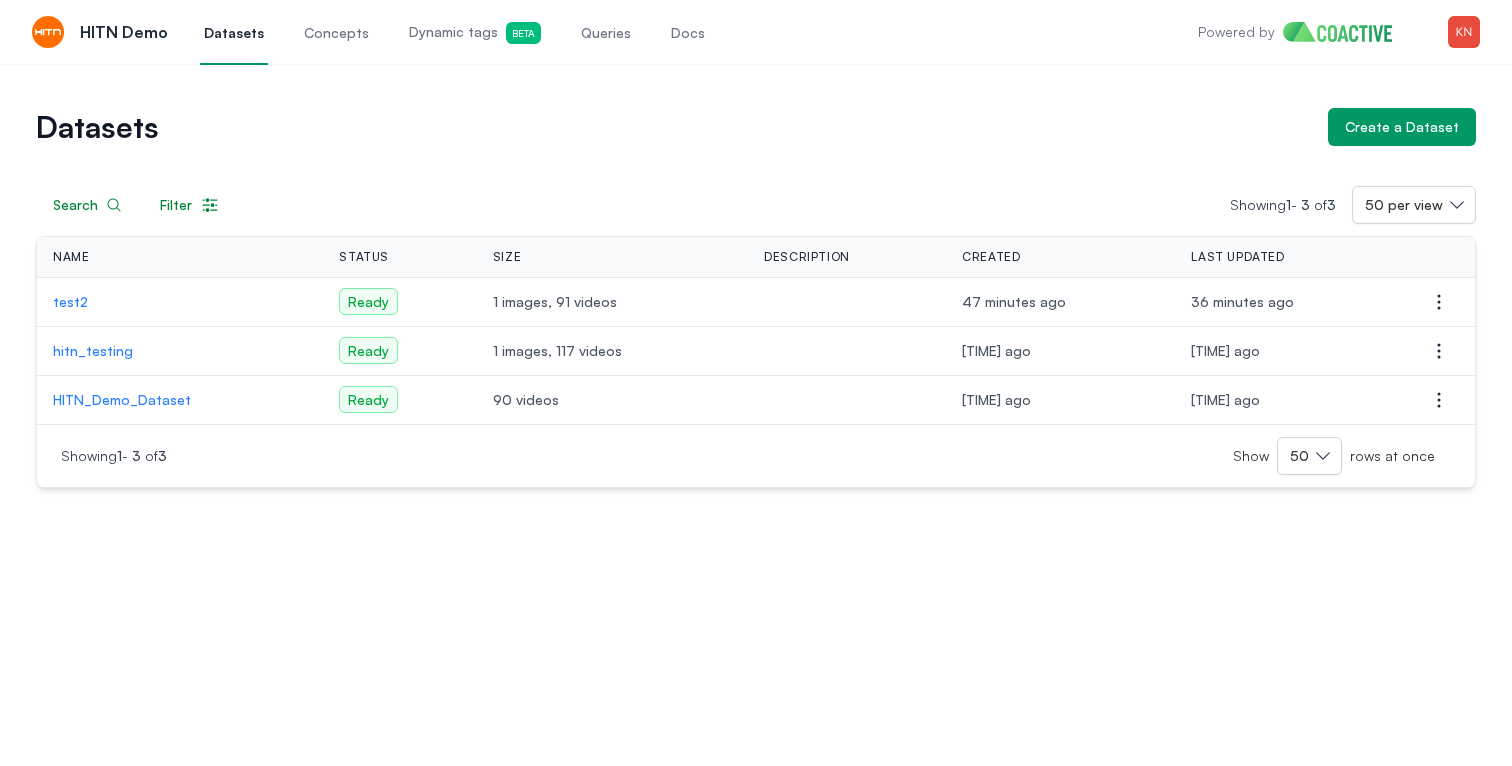 click on "test2" at bounding box center (180, 302) 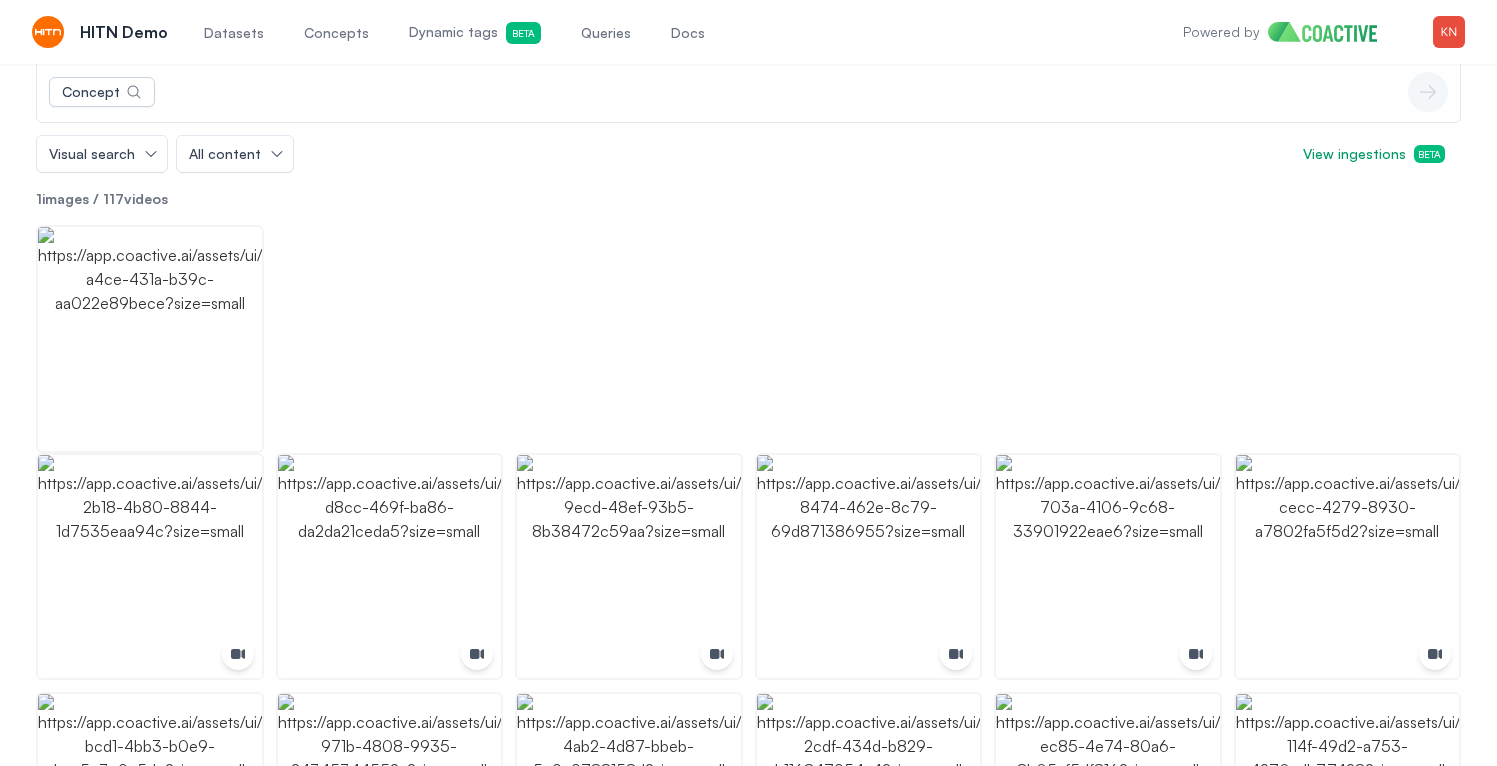 scroll, scrollTop: 393, scrollLeft: 0, axis: vertical 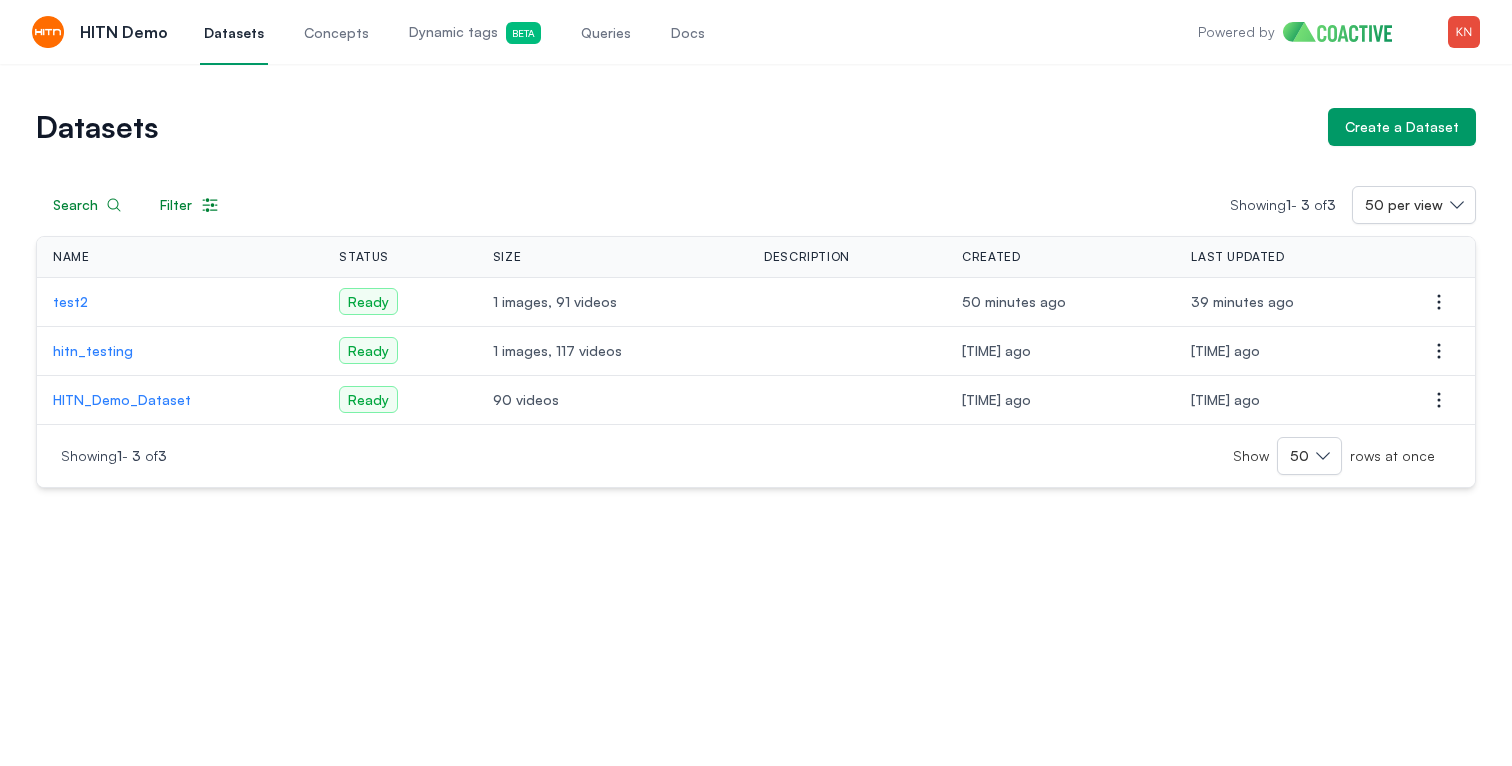 click on "Open main menu HITN Demo Datasets Concepts Dynamic tags Beta Queries Docs Powered by Open user menu" at bounding box center (756, 32) 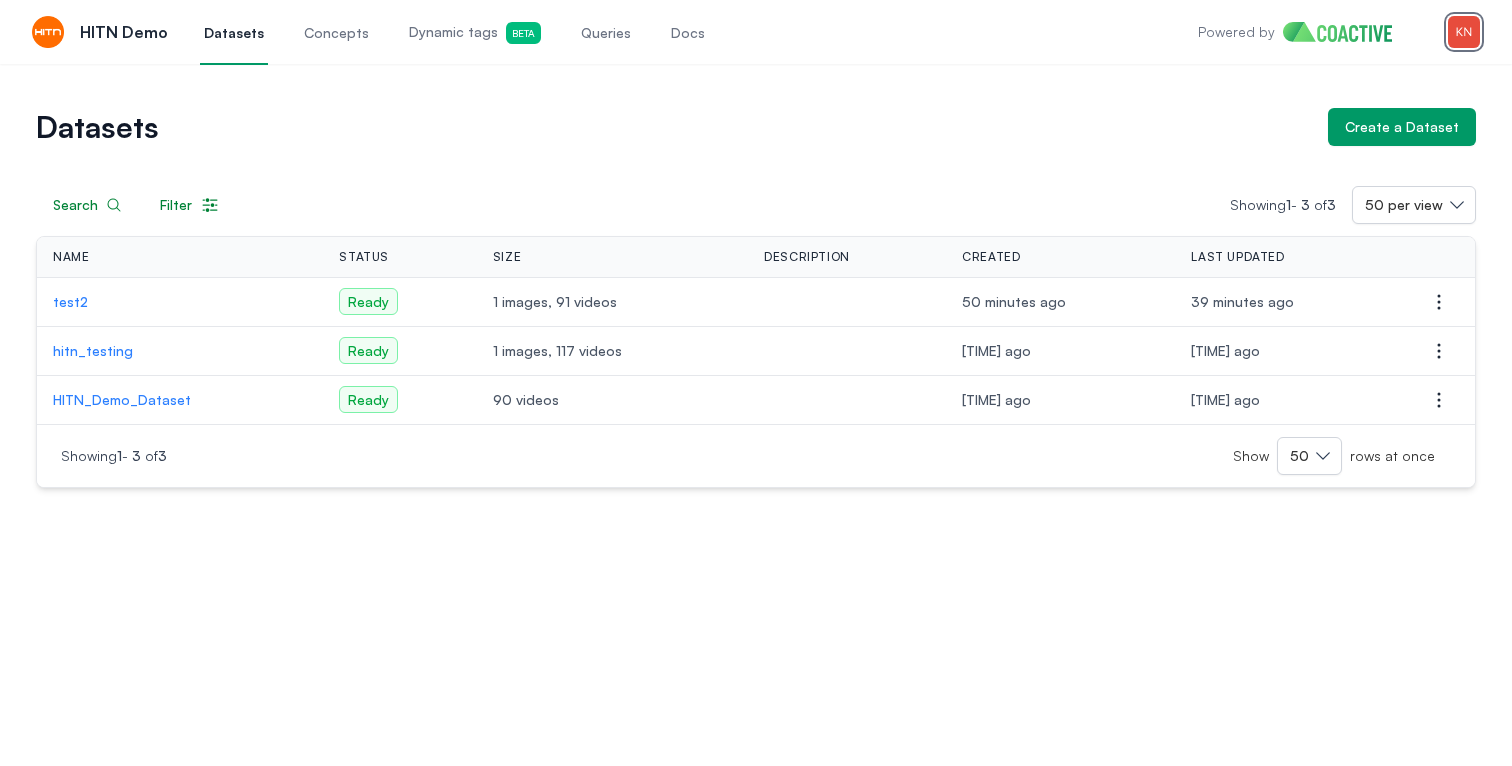 click at bounding box center (1464, 32) 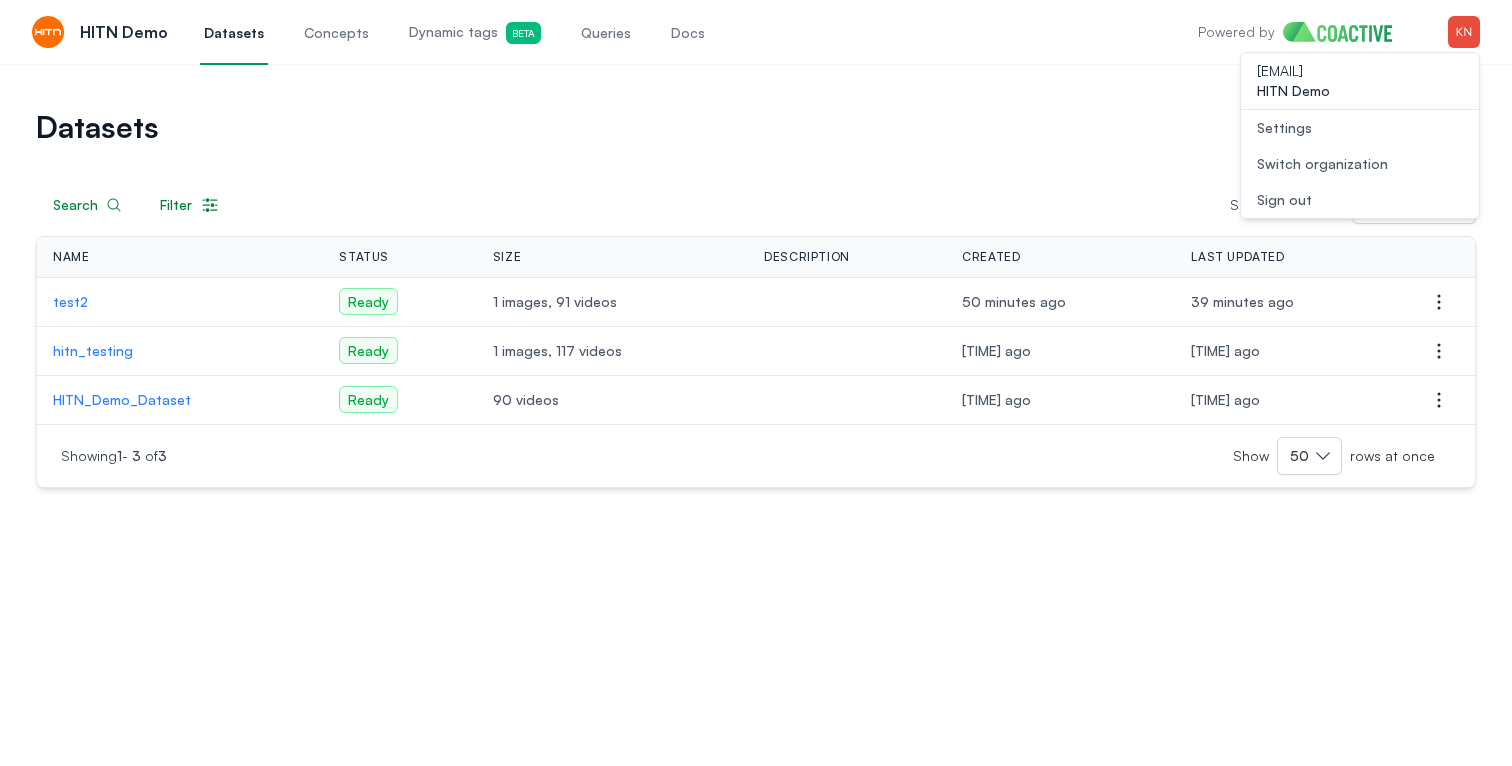 click on "Switch organization" at bounding box center (1322, 164) 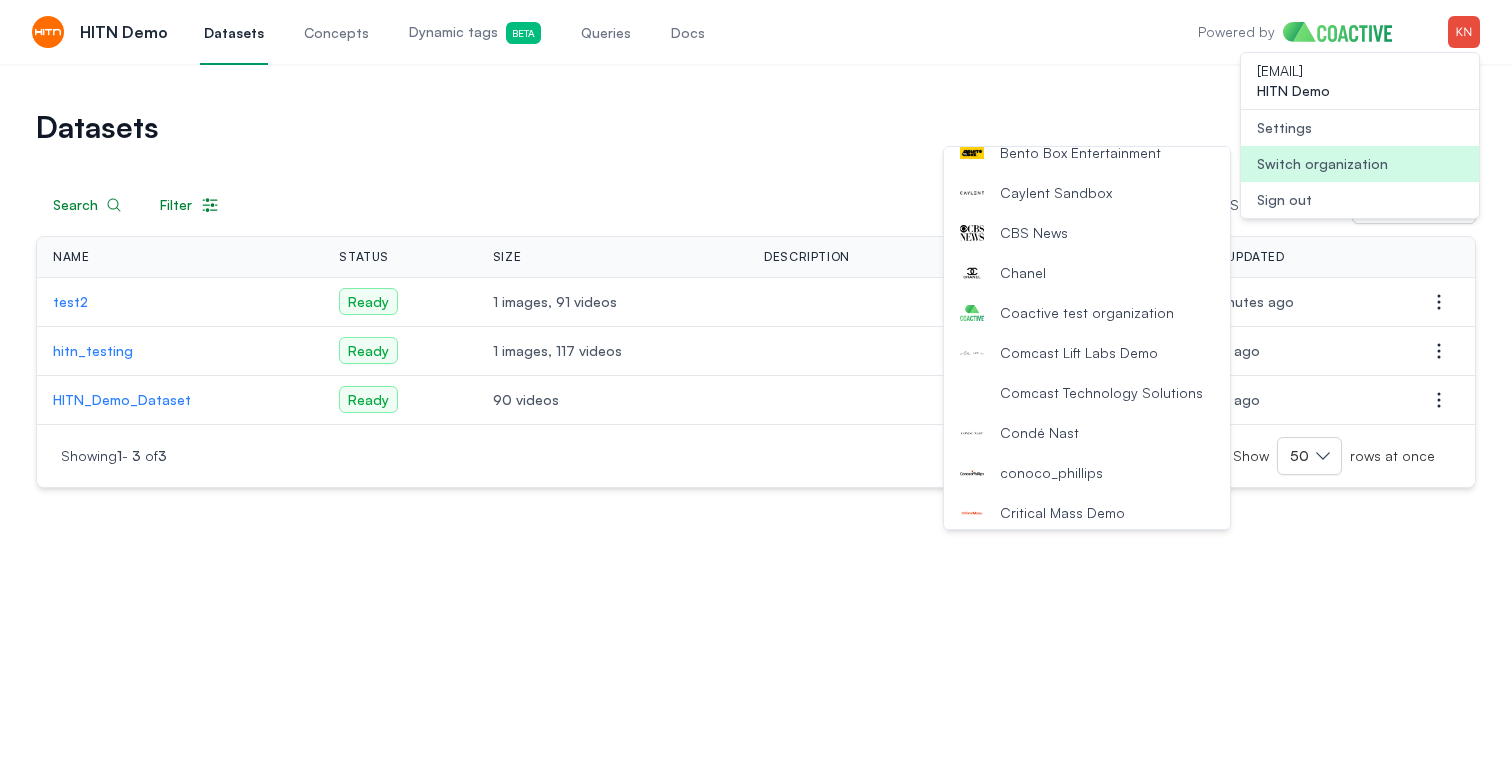 scroll, scrollTop: 295, scrollLeft: 0, axis: vertical 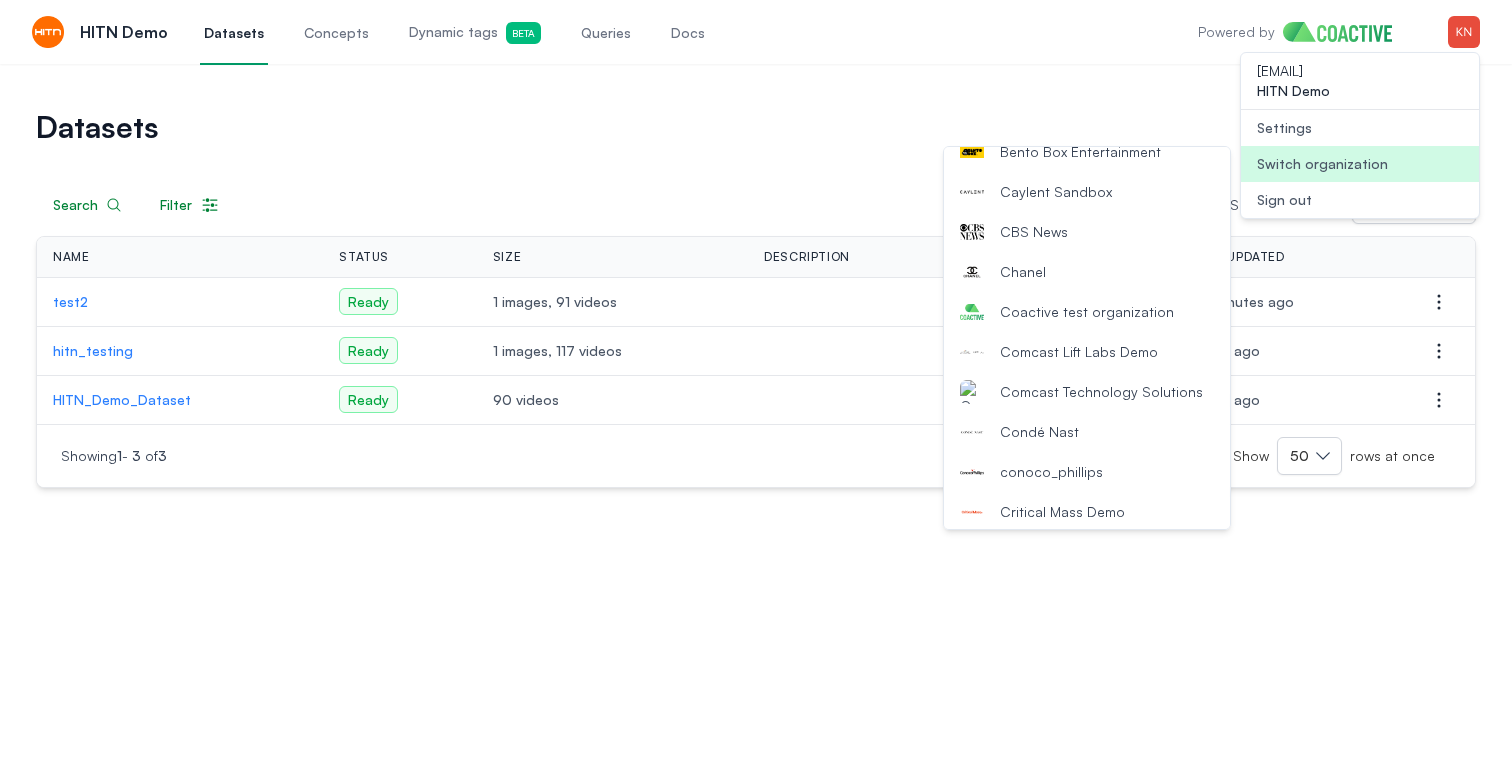 click on "Condé Nast" at bounding box center (1039, 432) 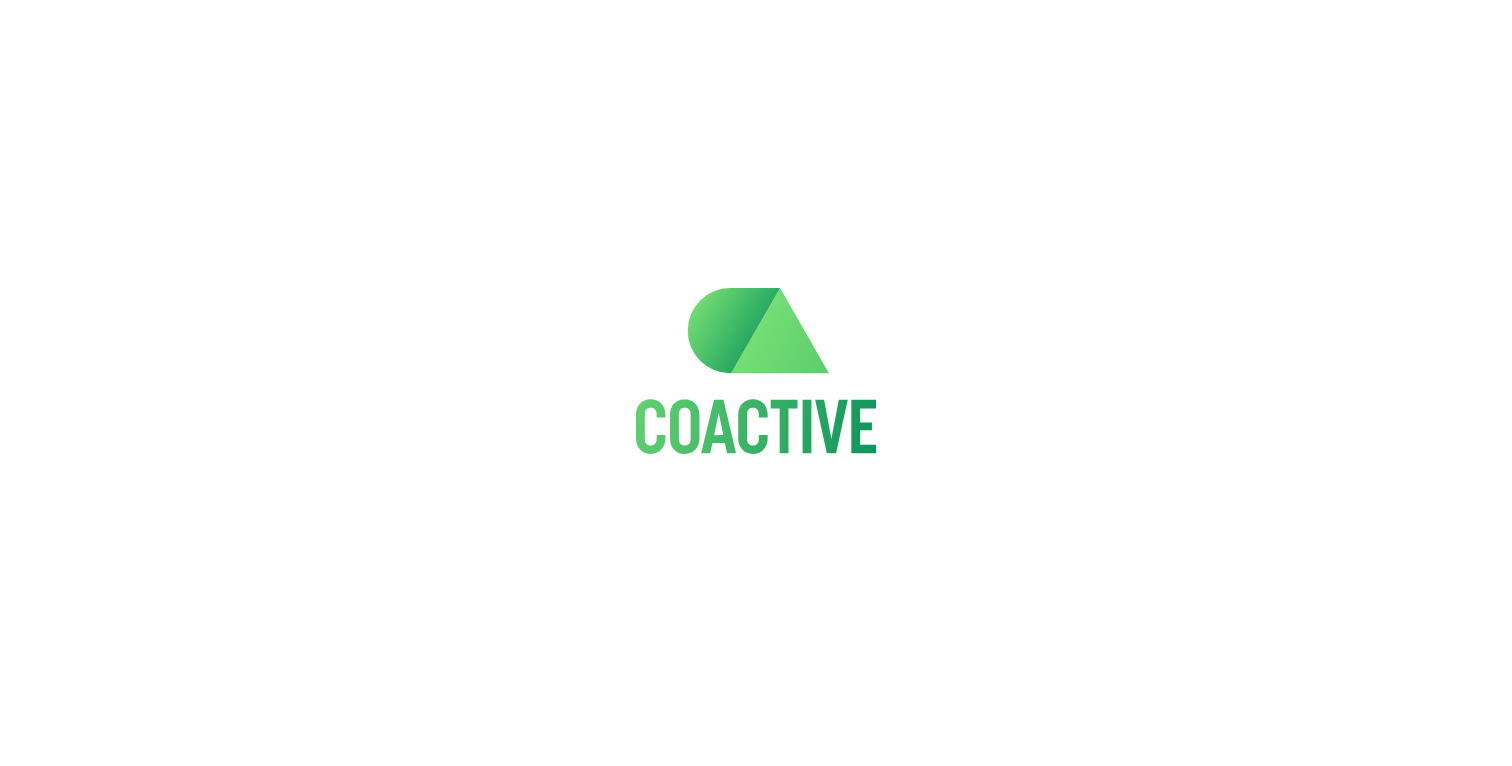 scroll, scrollTop: 0, scrollLeft: 0, axis: both 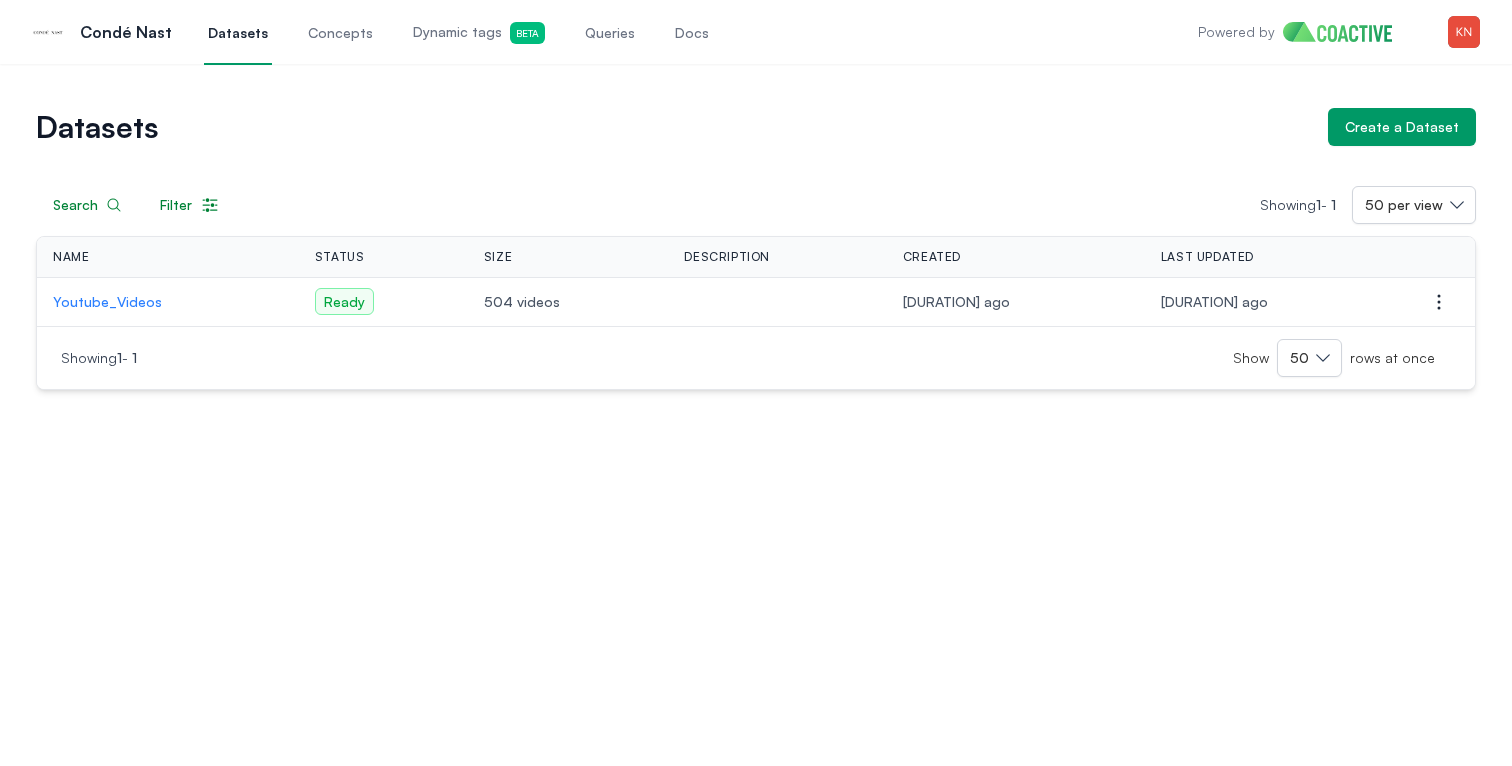 click on "Dynamic tags Beta" at bounding box center (479, 32) 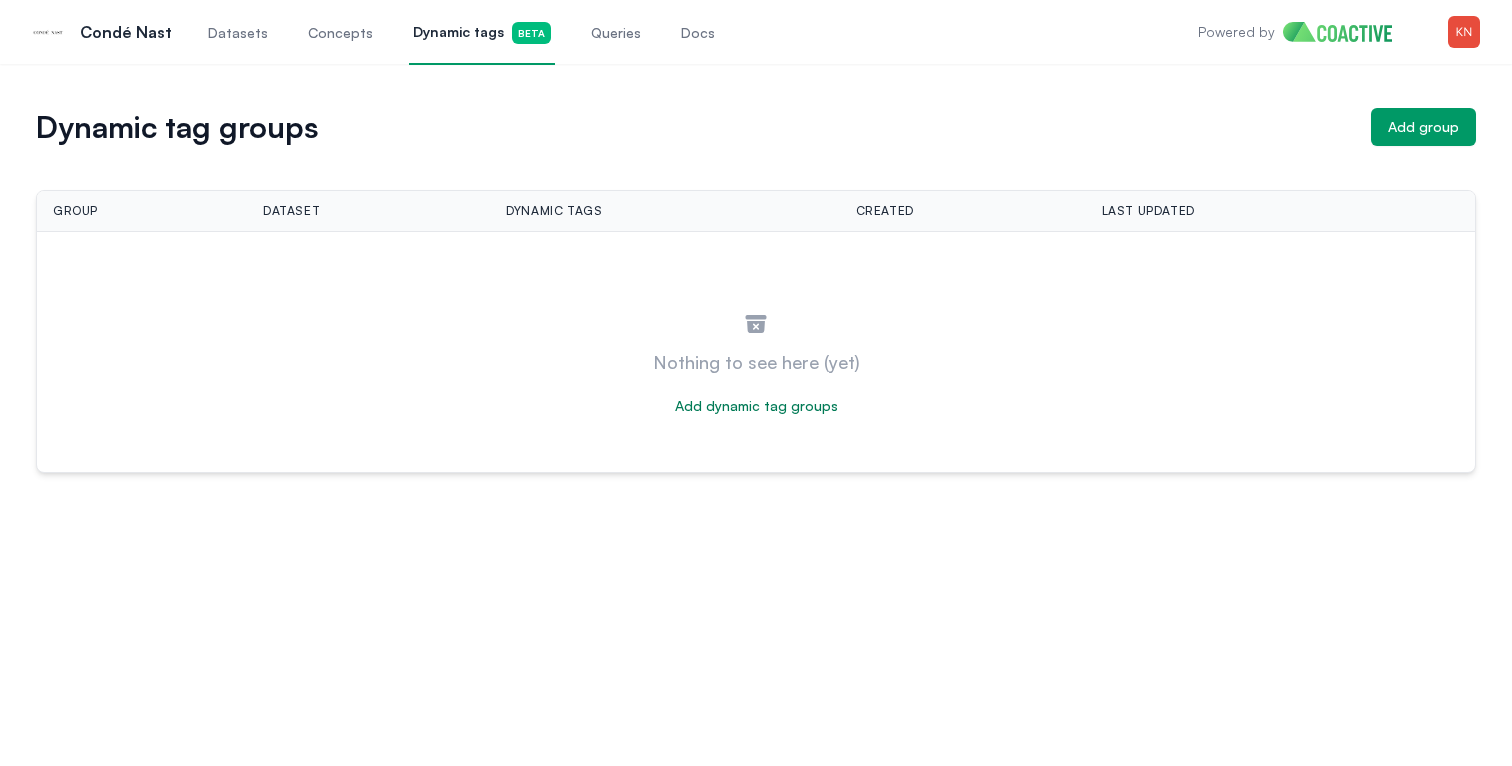 click on "Concepts" at bounding box center [340, 33] 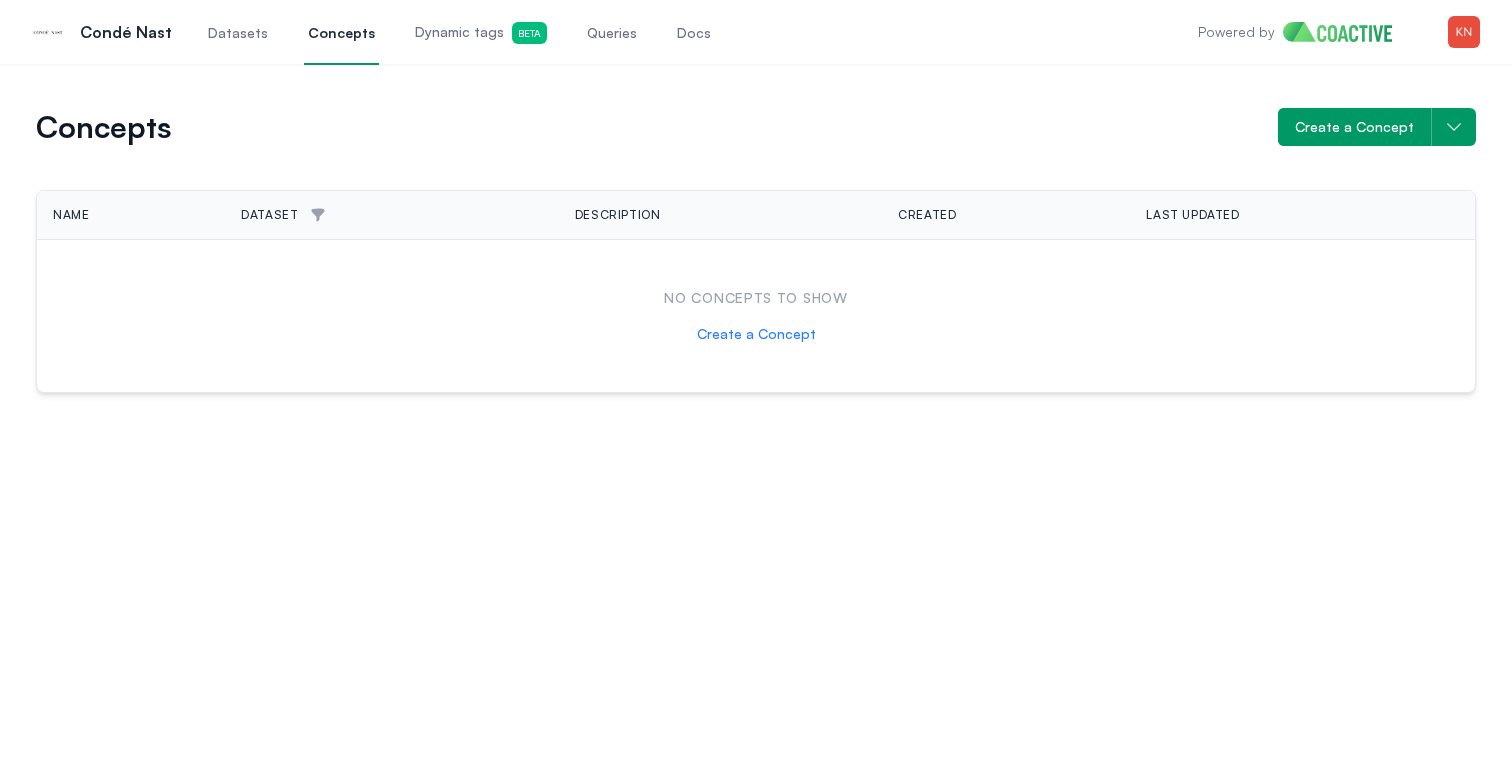 click on "Dynamic tags Beta" at bounding box center [481, 33] 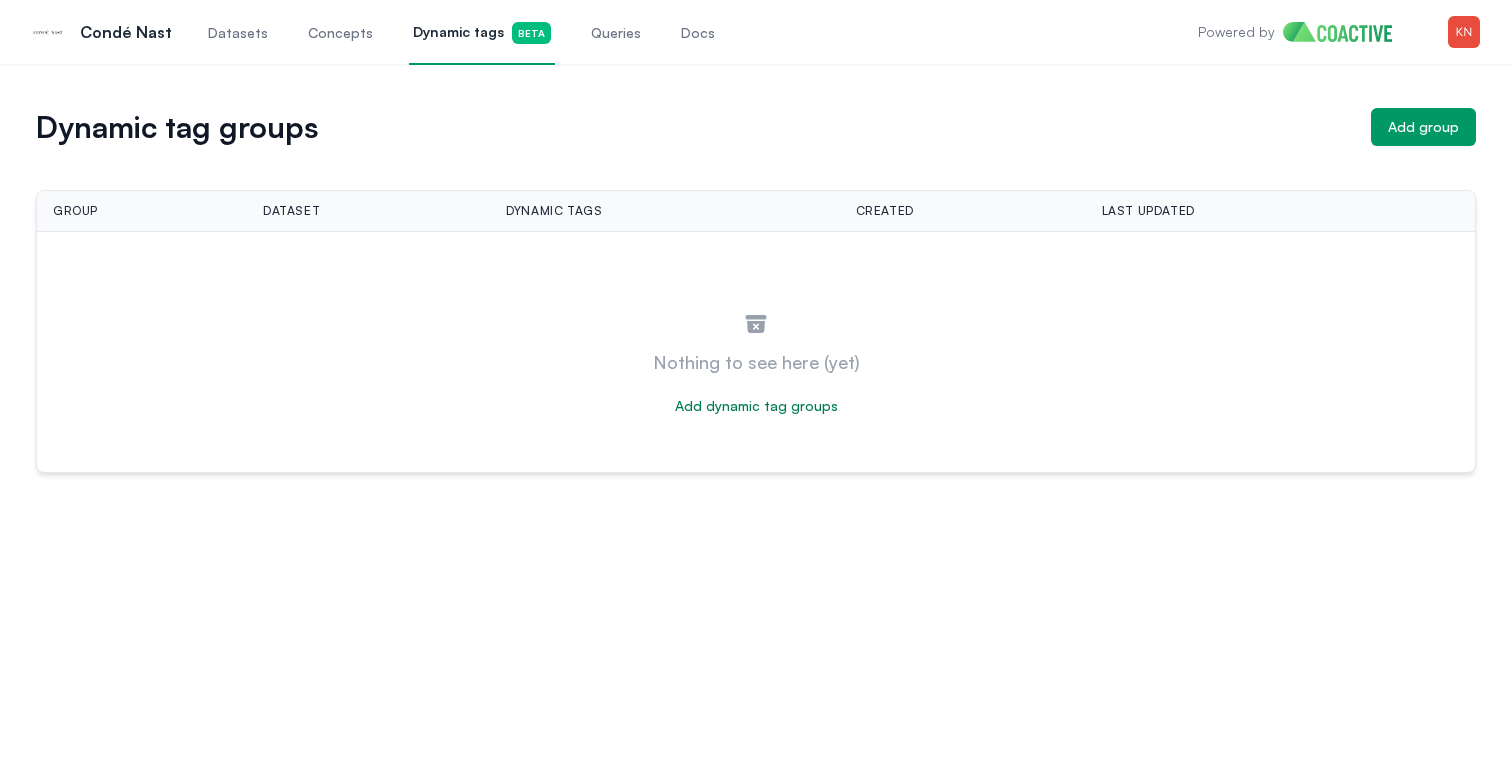 click on "Datasets" at bounding box center [238, 33] 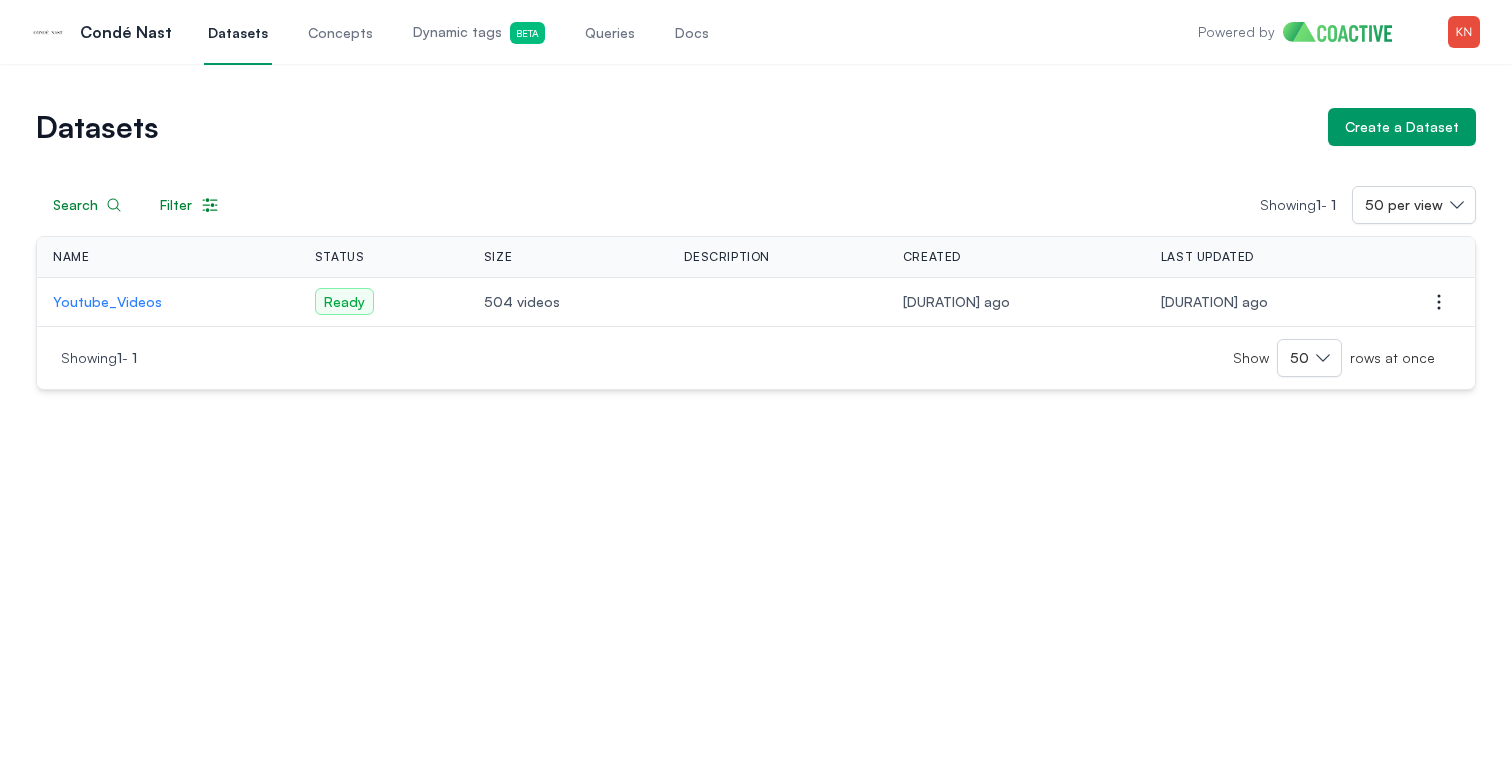 click on "Dynamic tags Beta" at bounding box center [479, 33] 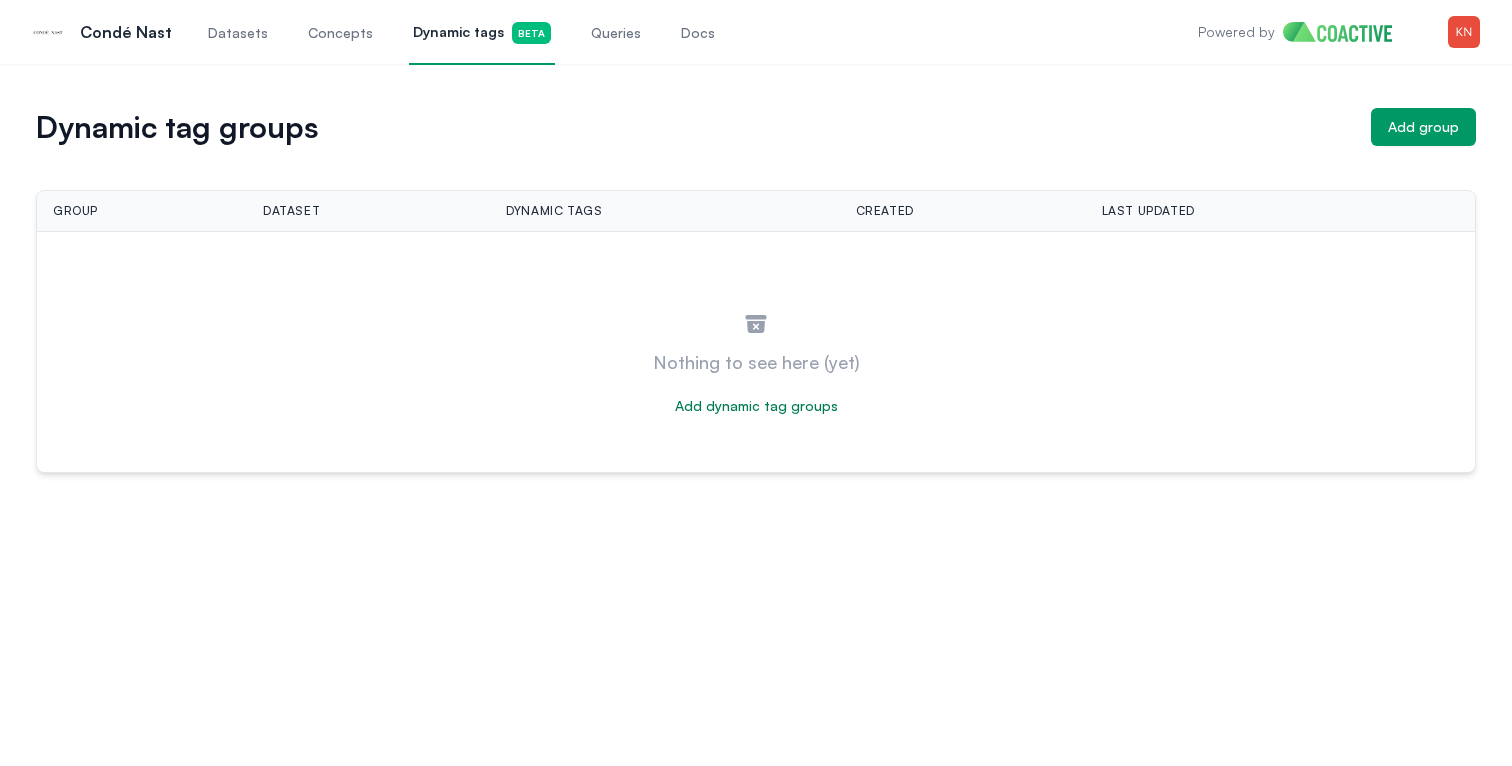 click on "Datasets" at bounding box center [238, 32] 